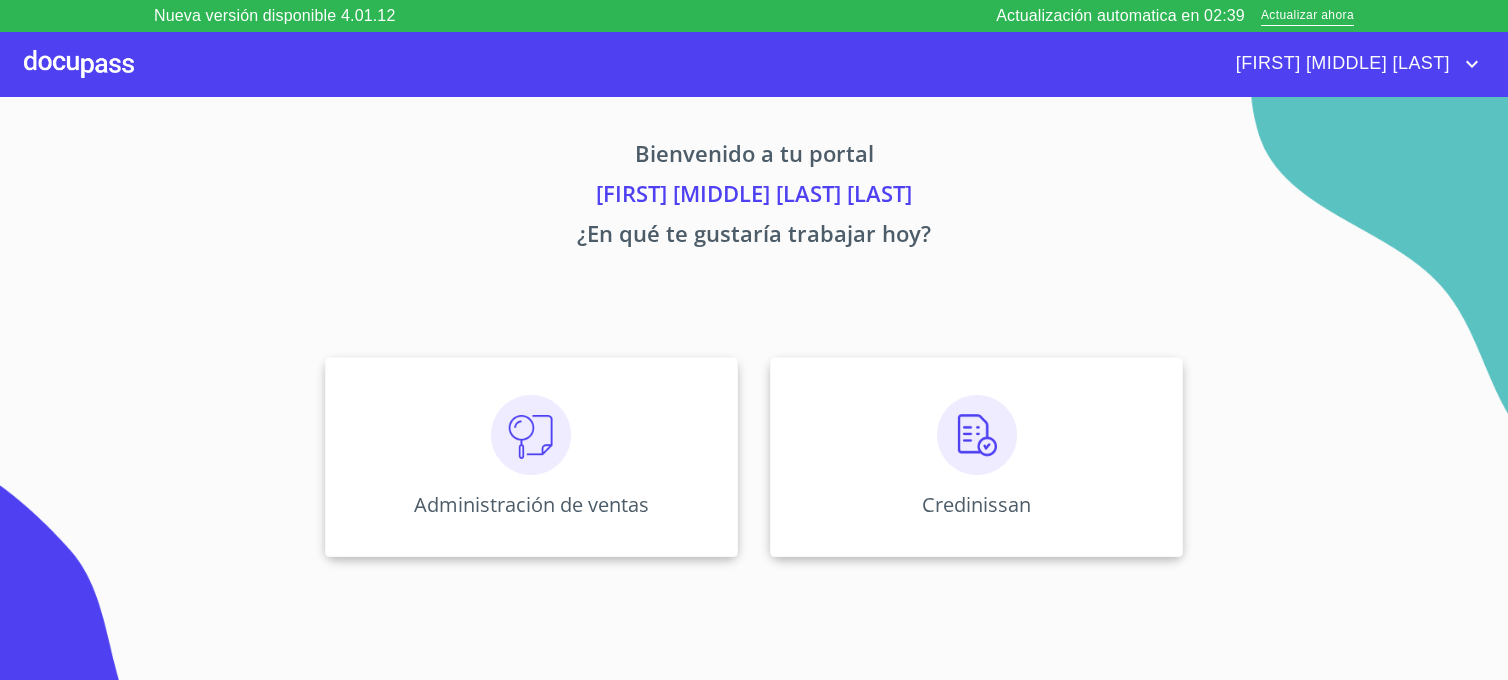 scroll, scrollTop: 0, scrollLeft: 0, axis: both 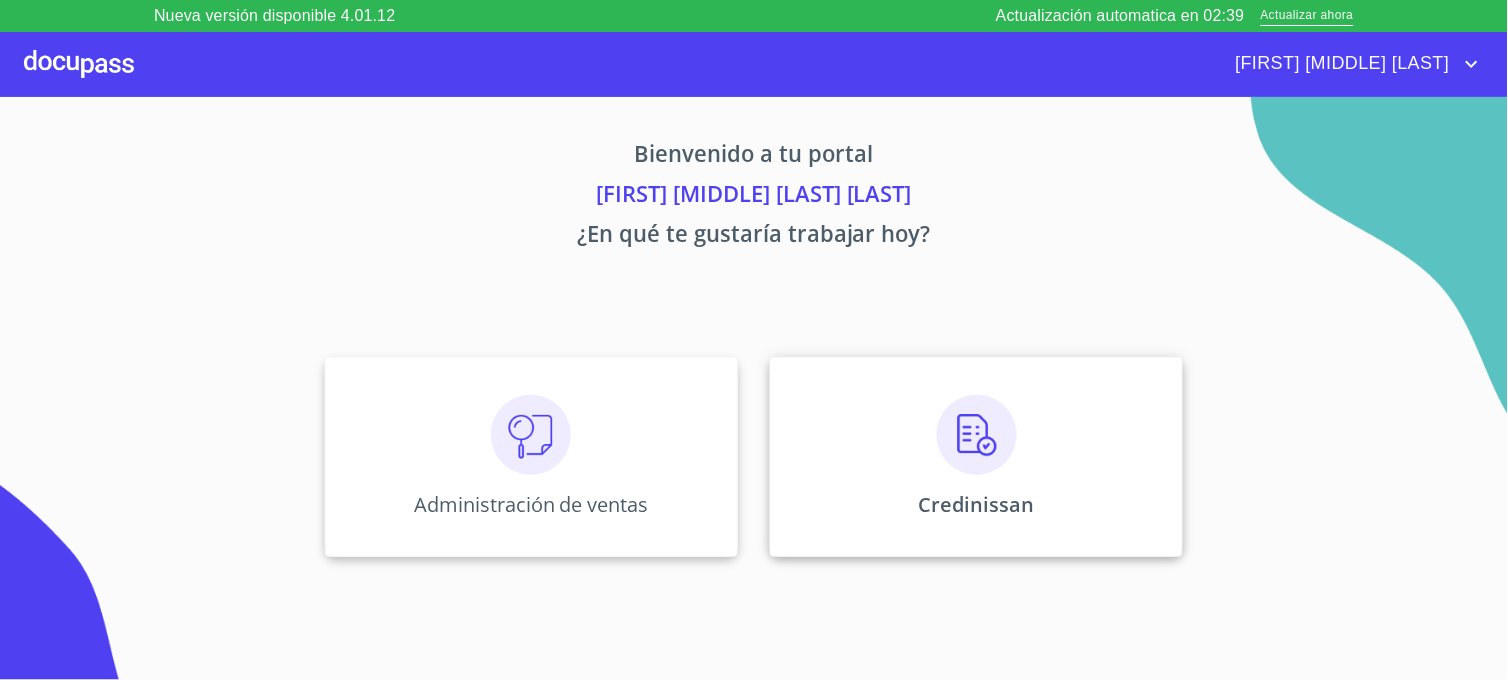 click on "Credinissan" at bounding box center [976, 457] 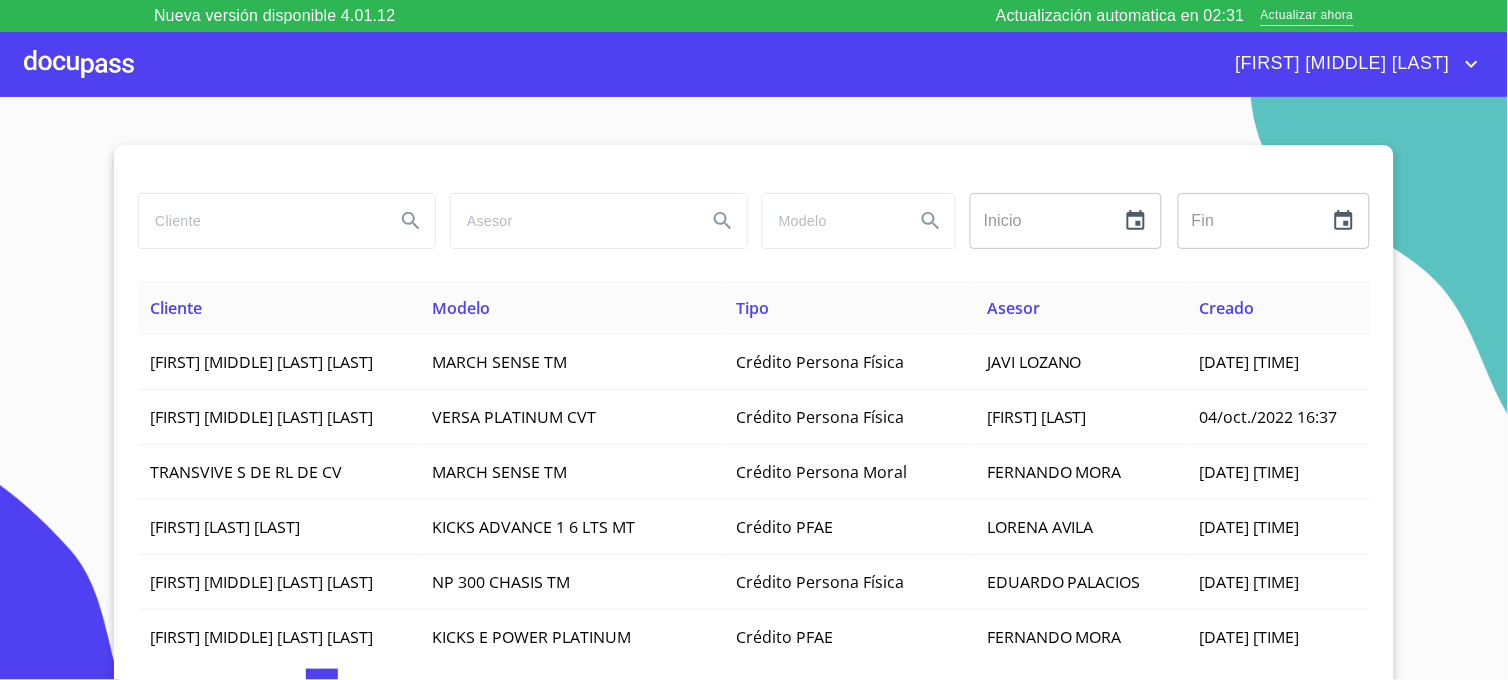 click at bounding box center (259, 221) 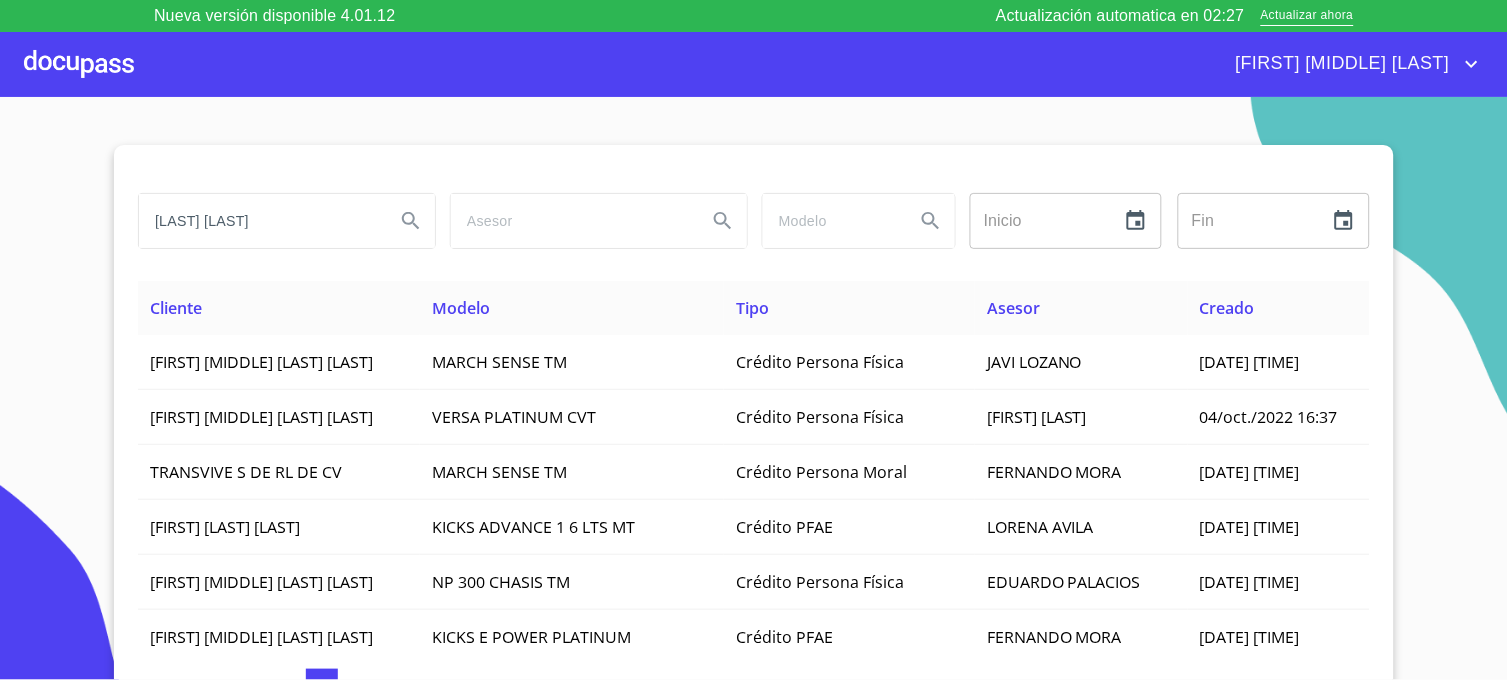 type on "[LAST] [LAST]" 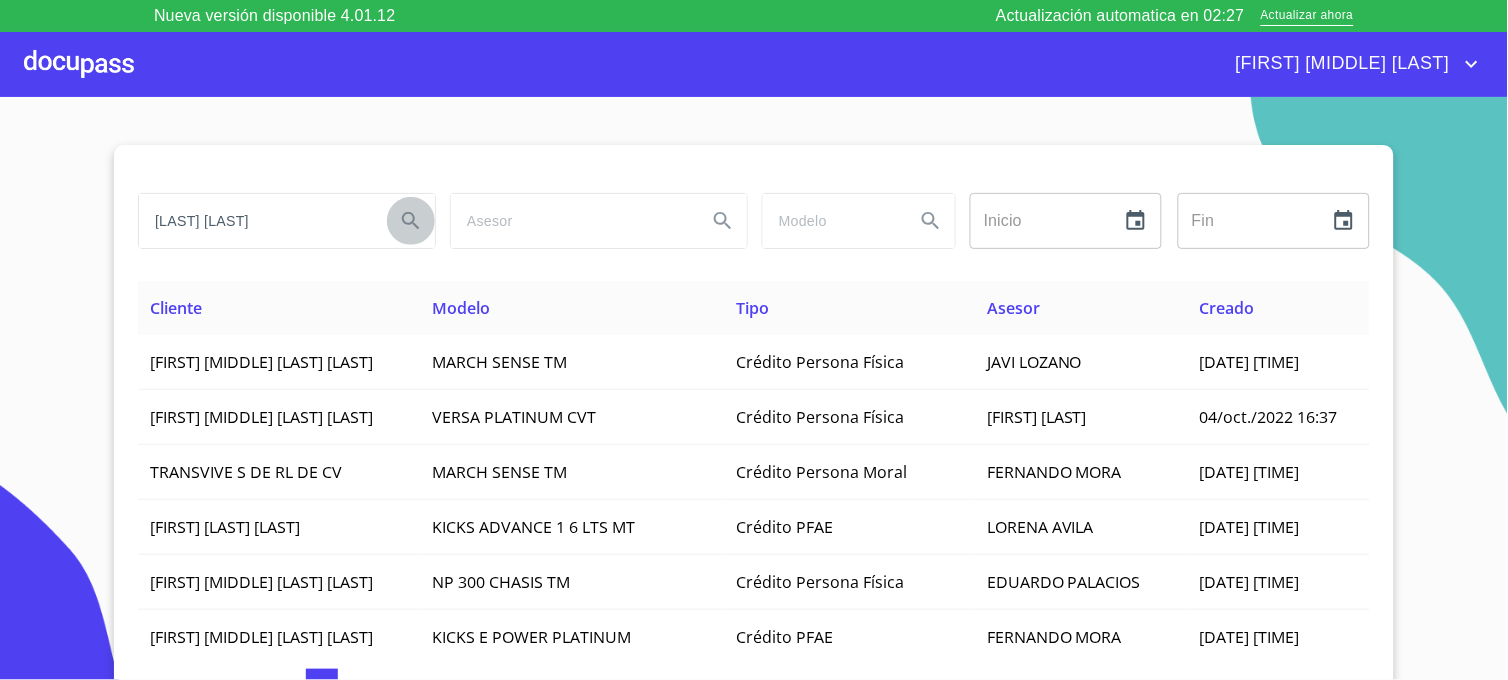 click 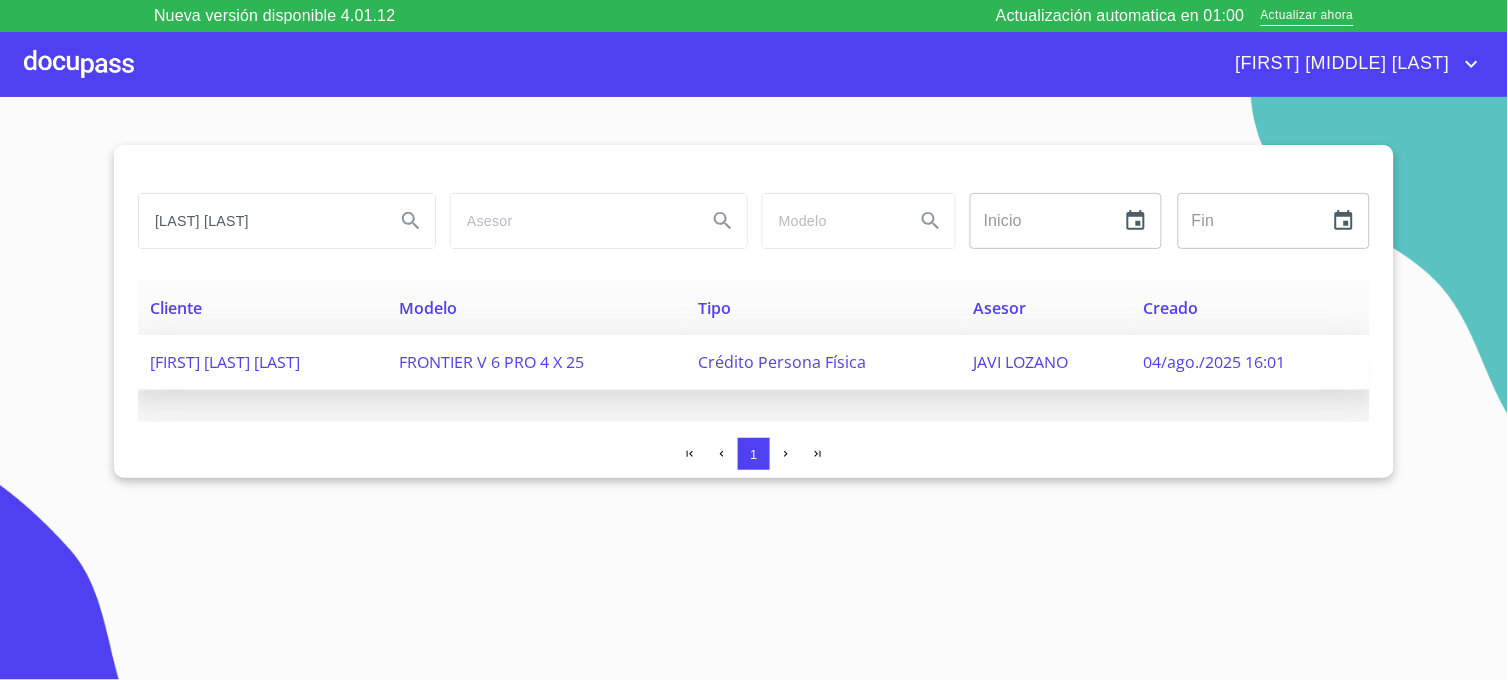 click on "JAVI LOZANO" at bounding box center [1021, 362] 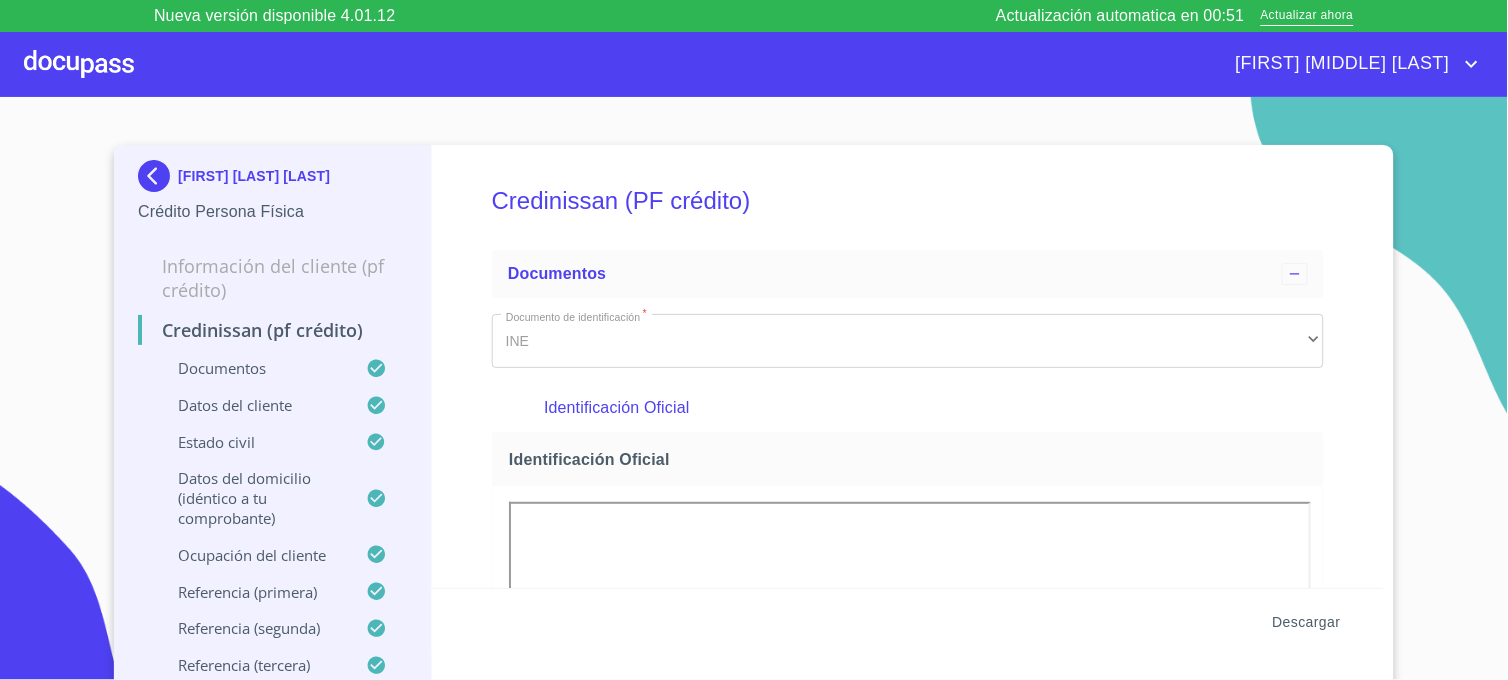 click on "Descargar" at bounding box center [1307, 622] 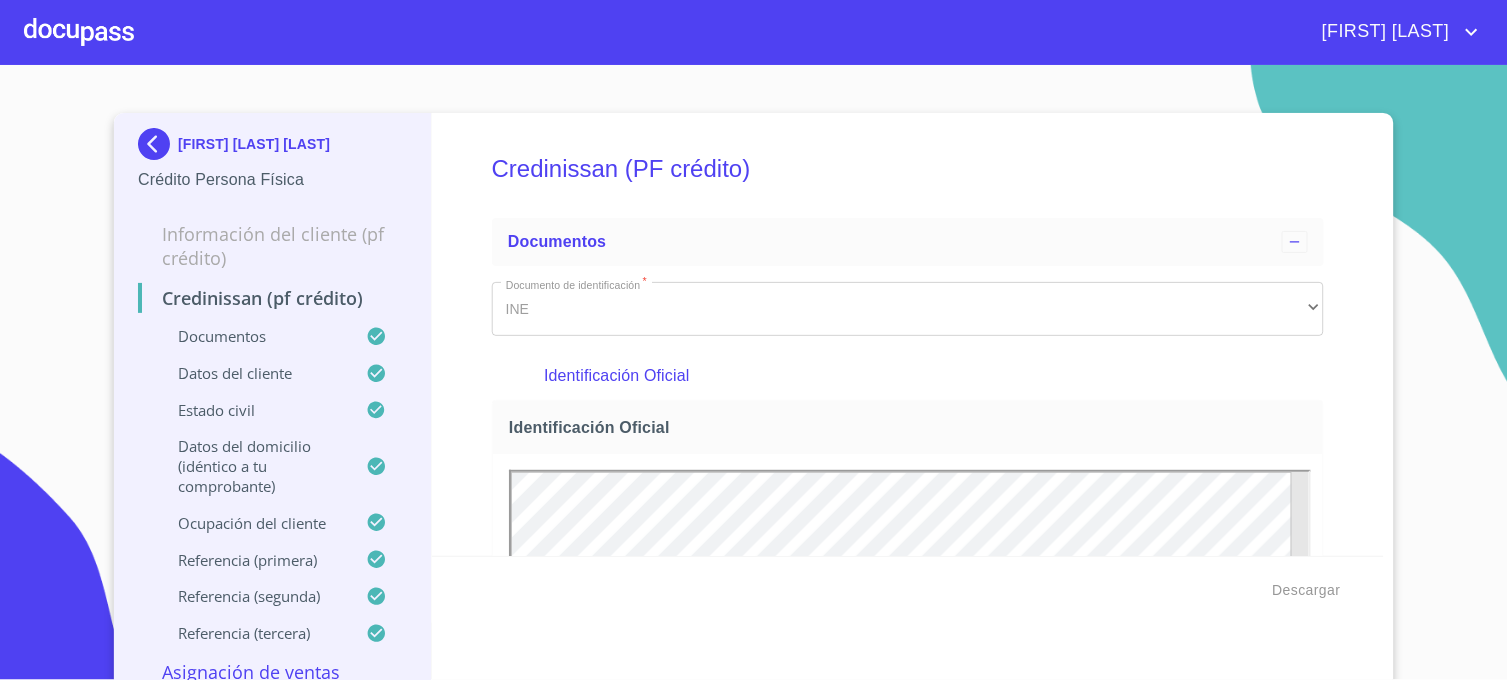 scroll, scrollTop: 0, scrollLeft: 0, axis: both 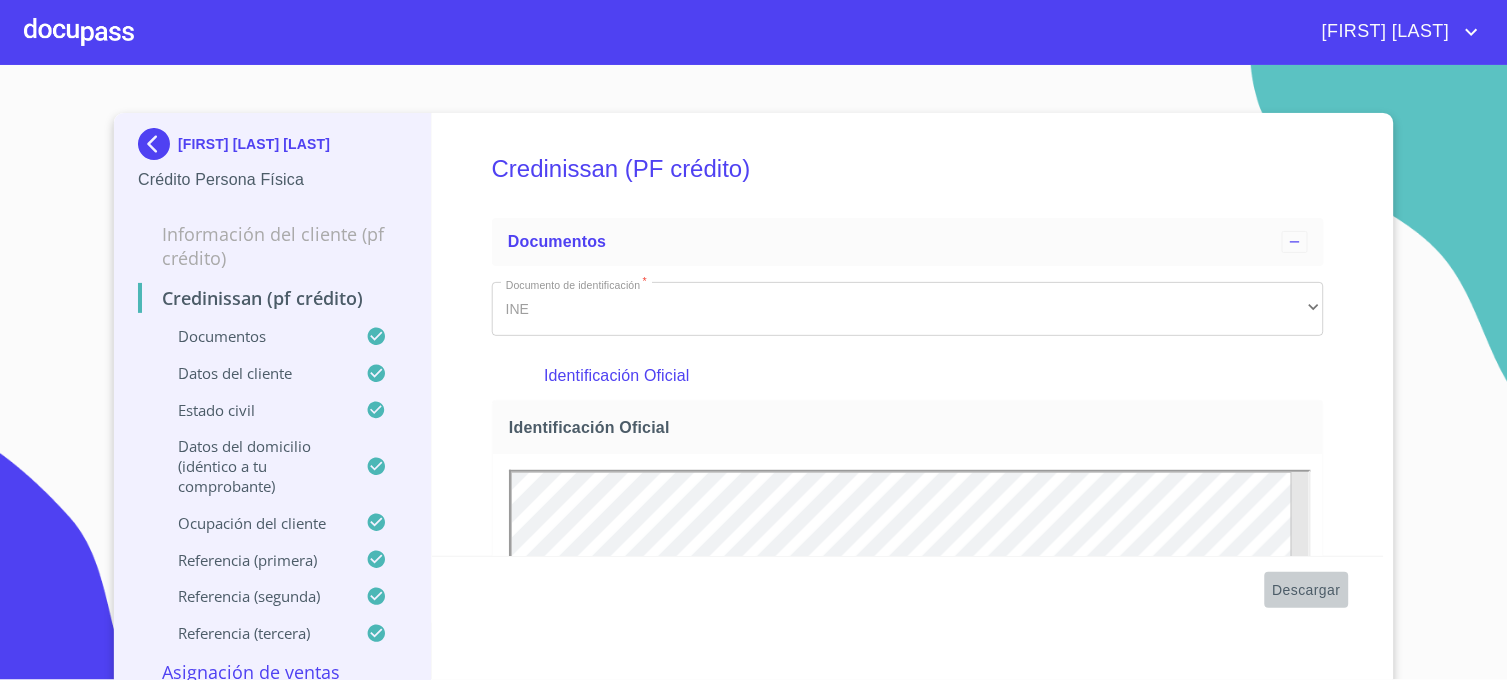 click on "Descargar" at bounding box center [1307, 590] 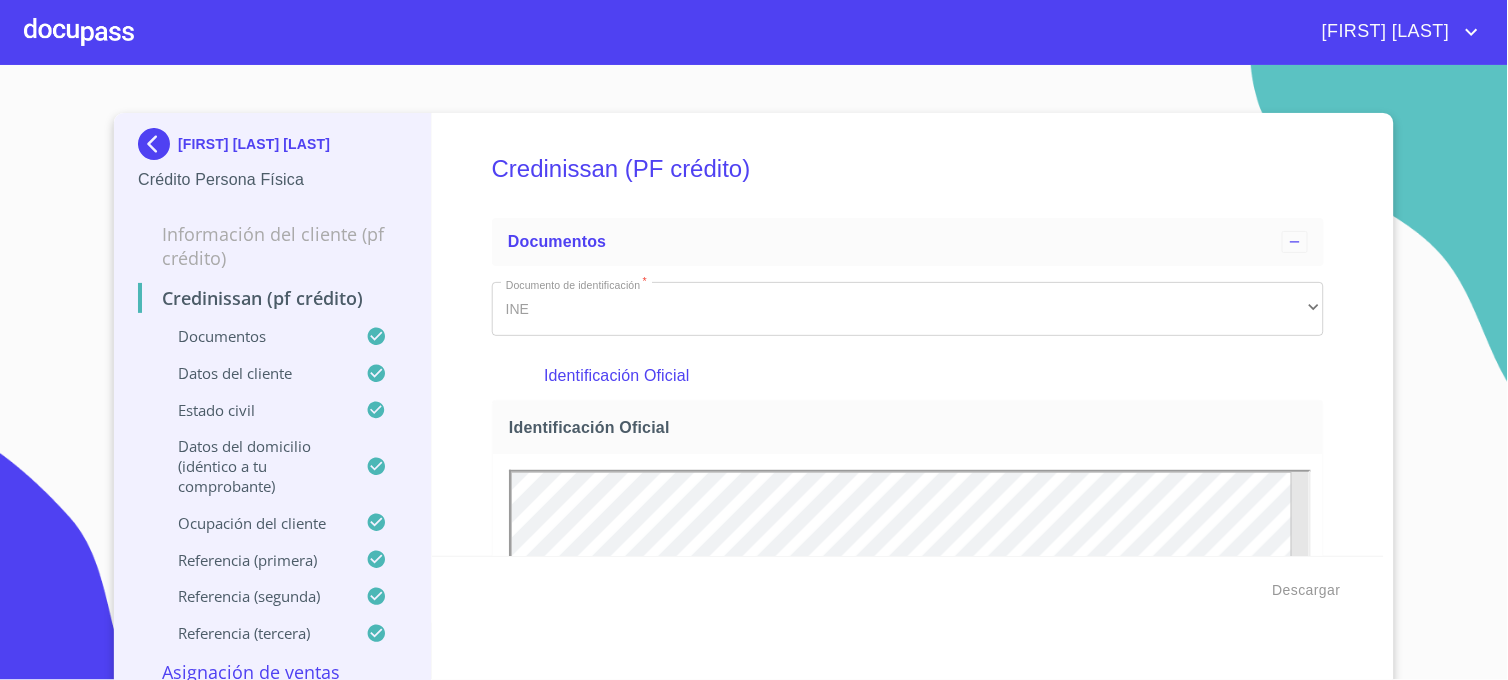 click at bounding box center [158, 144] 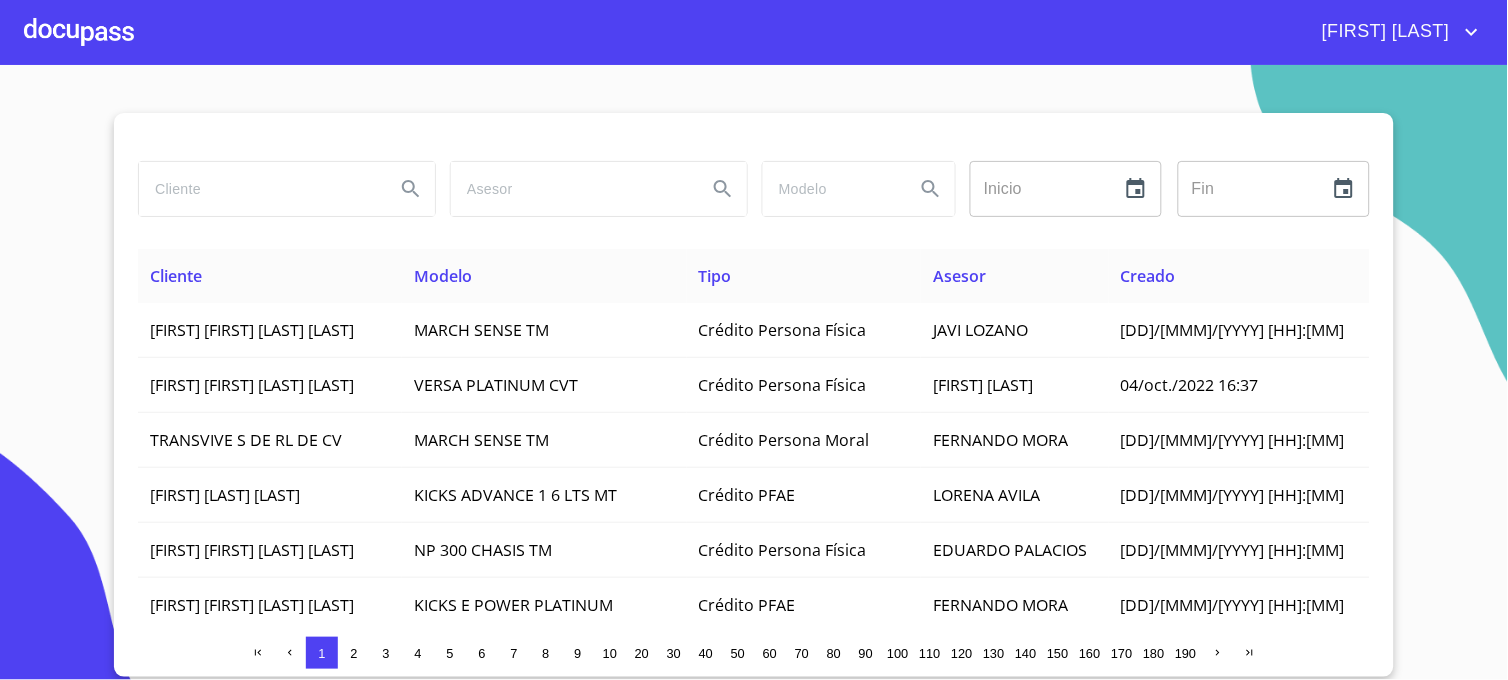 click at bounding box center (259, 189) 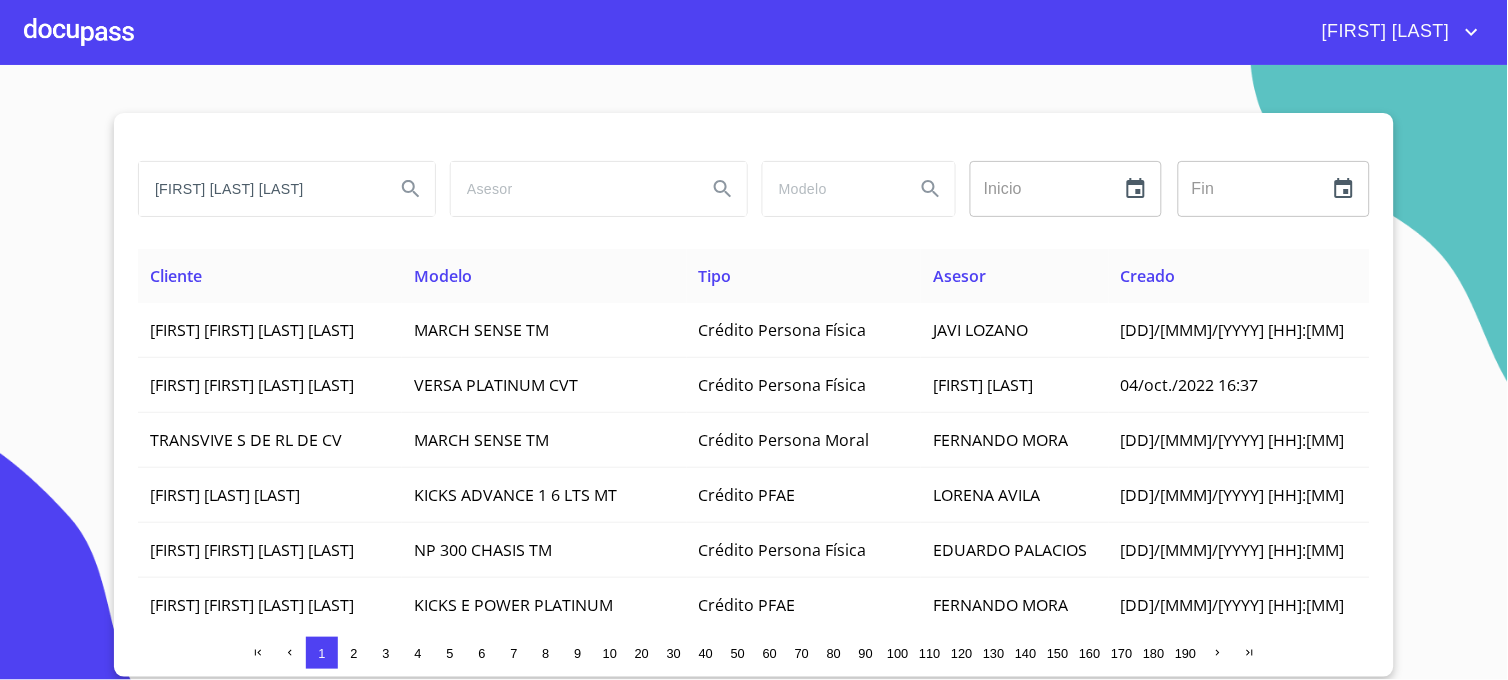 type on "[FIRST] [LAST] [LAST]" 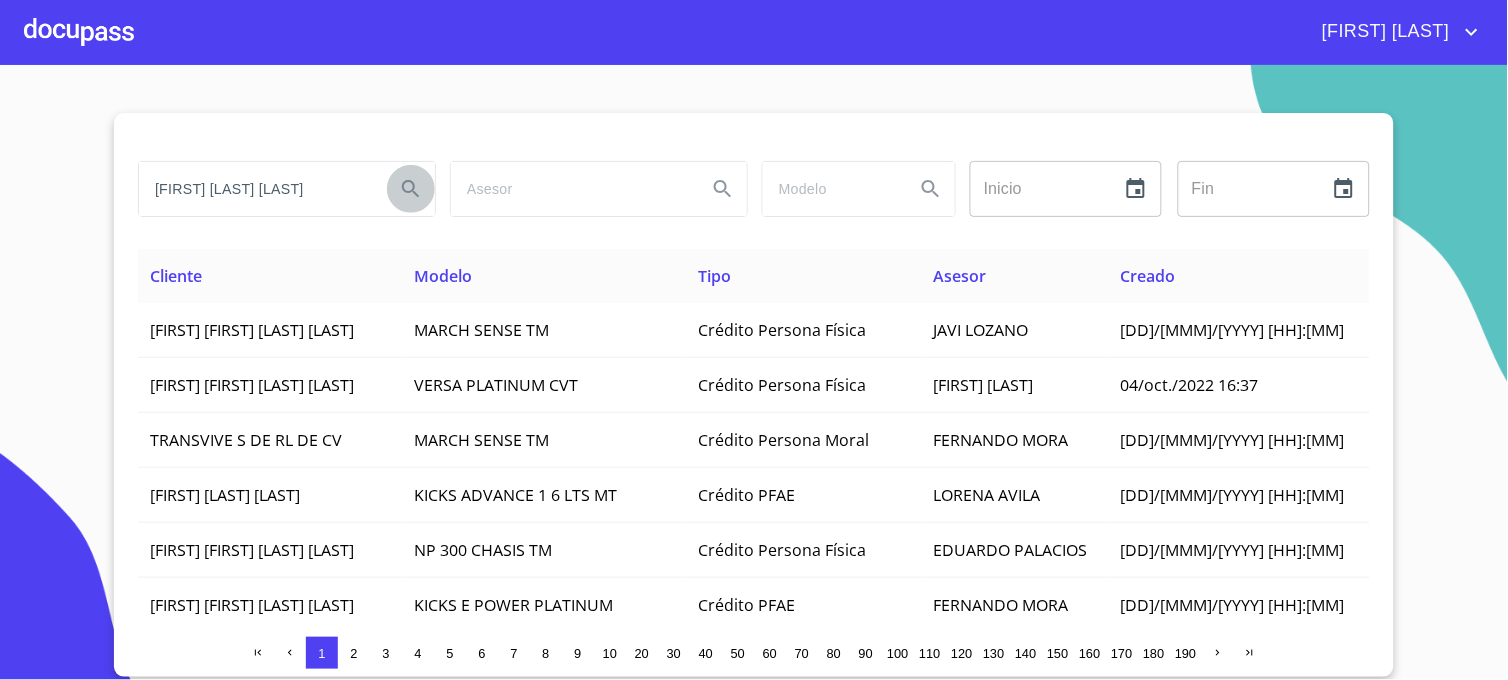 click 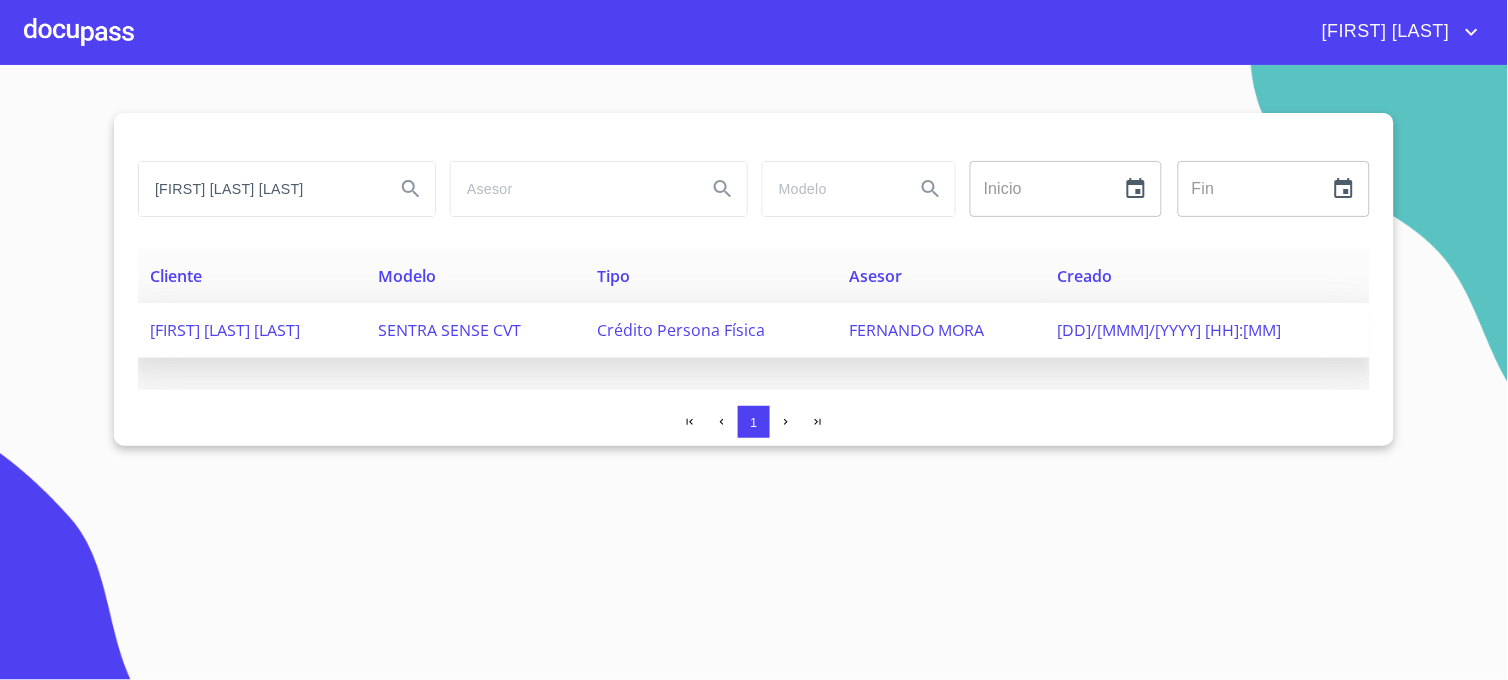 click on "FERNANDO MORA" at bounding box center (916, 330) 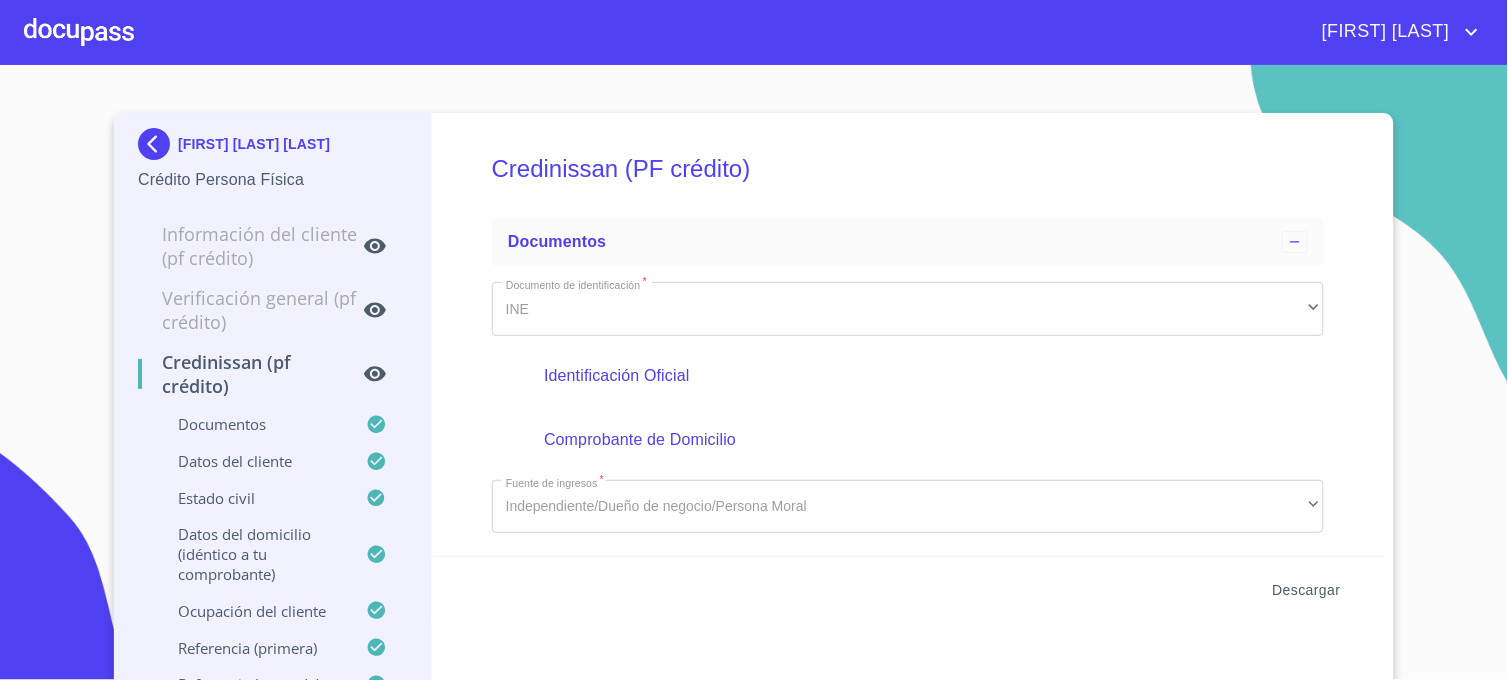 click on "Descargar" at bounding box center (1307, 590) 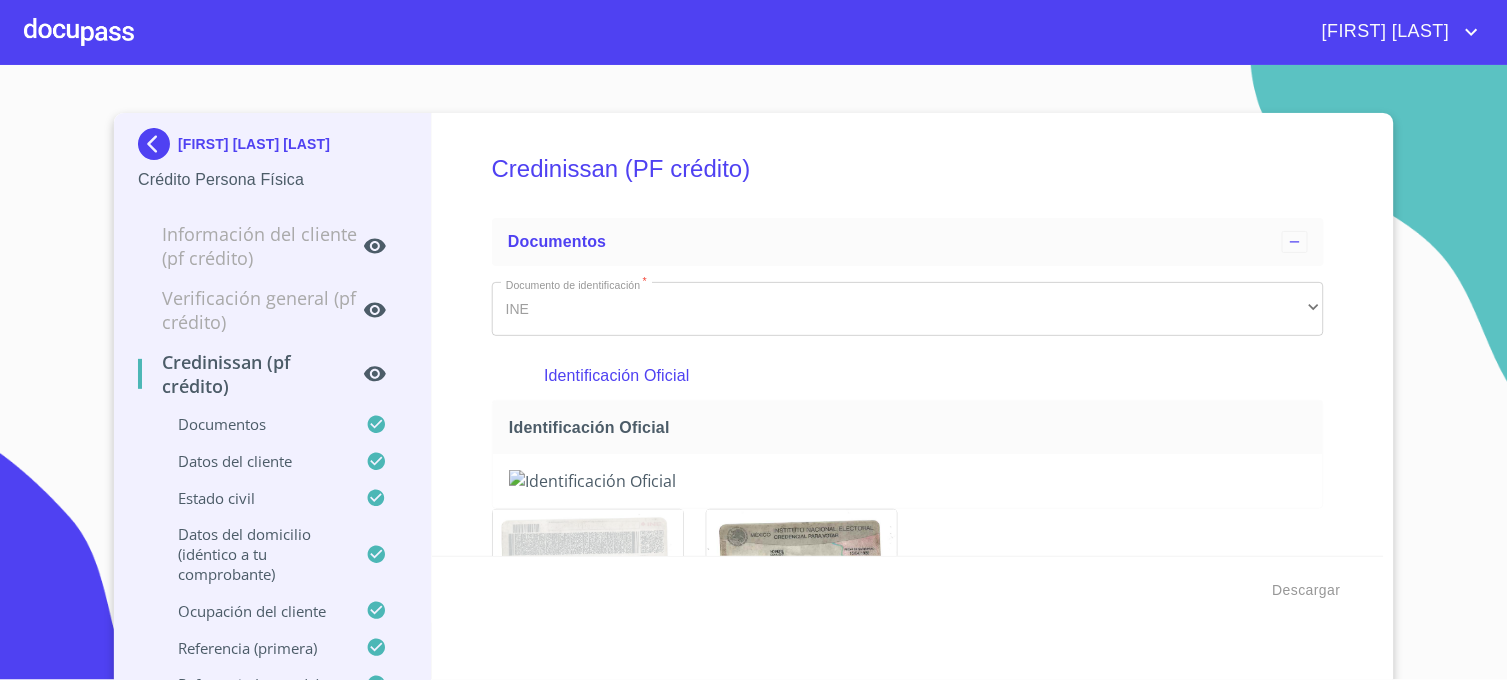 scroll, scrollTop: 0, scrollLeft: 0, axis: both 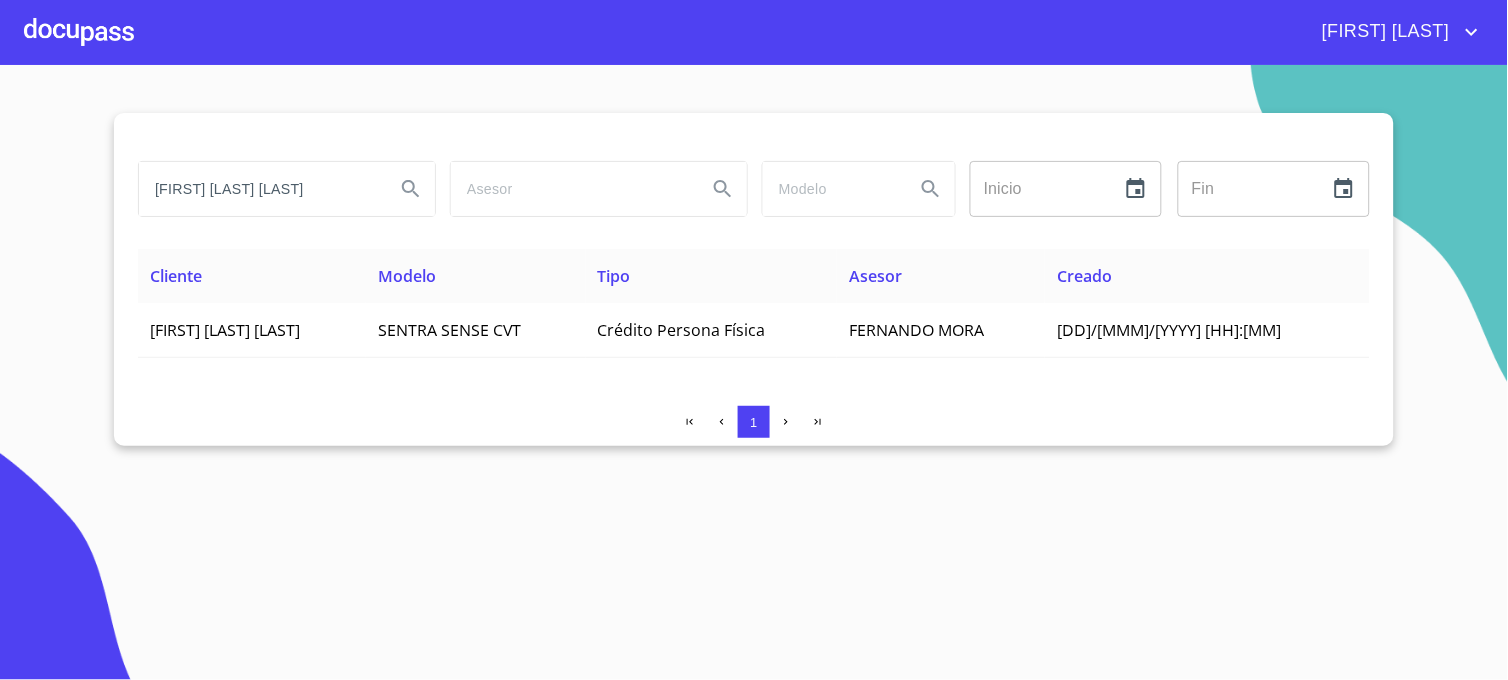 drag, startPoint x: 300, startPoint y: 191, endPoint x: 141, endPoint y: 192, distance: 159.00314 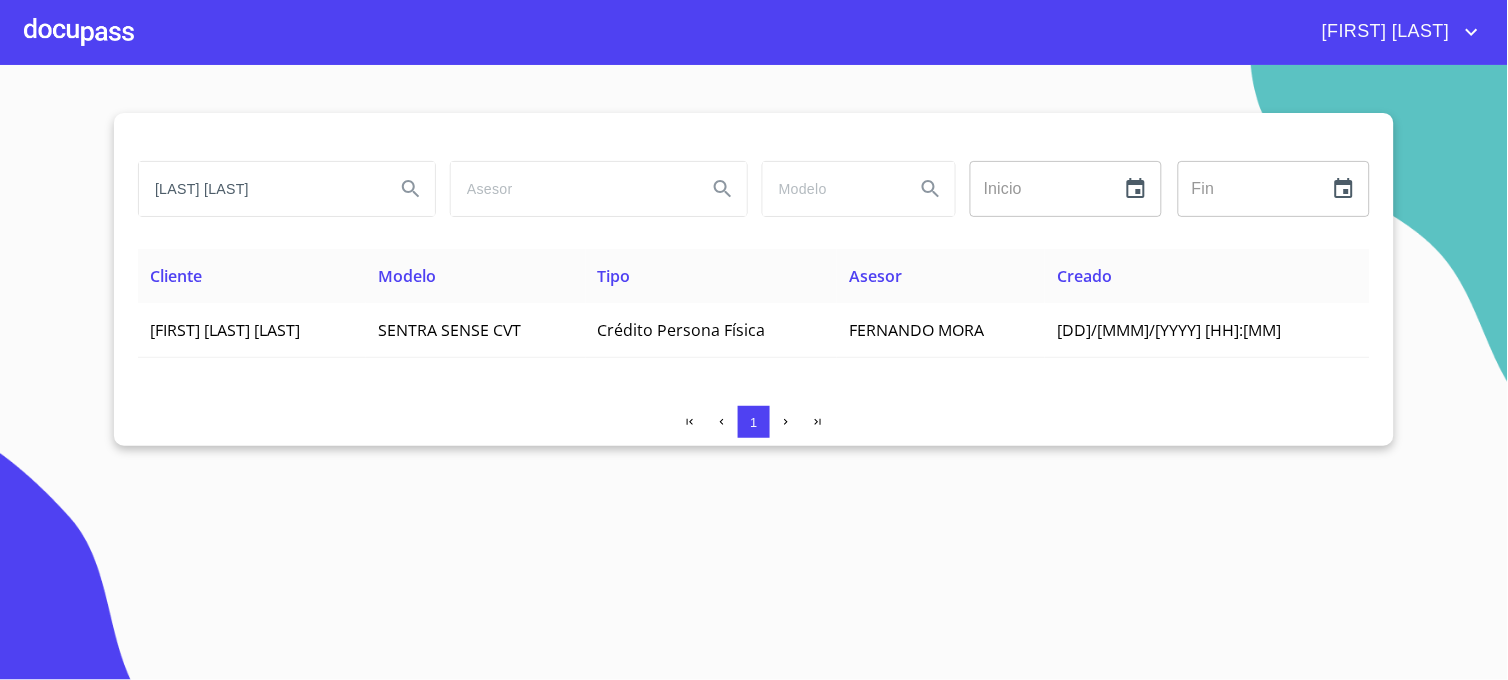 click 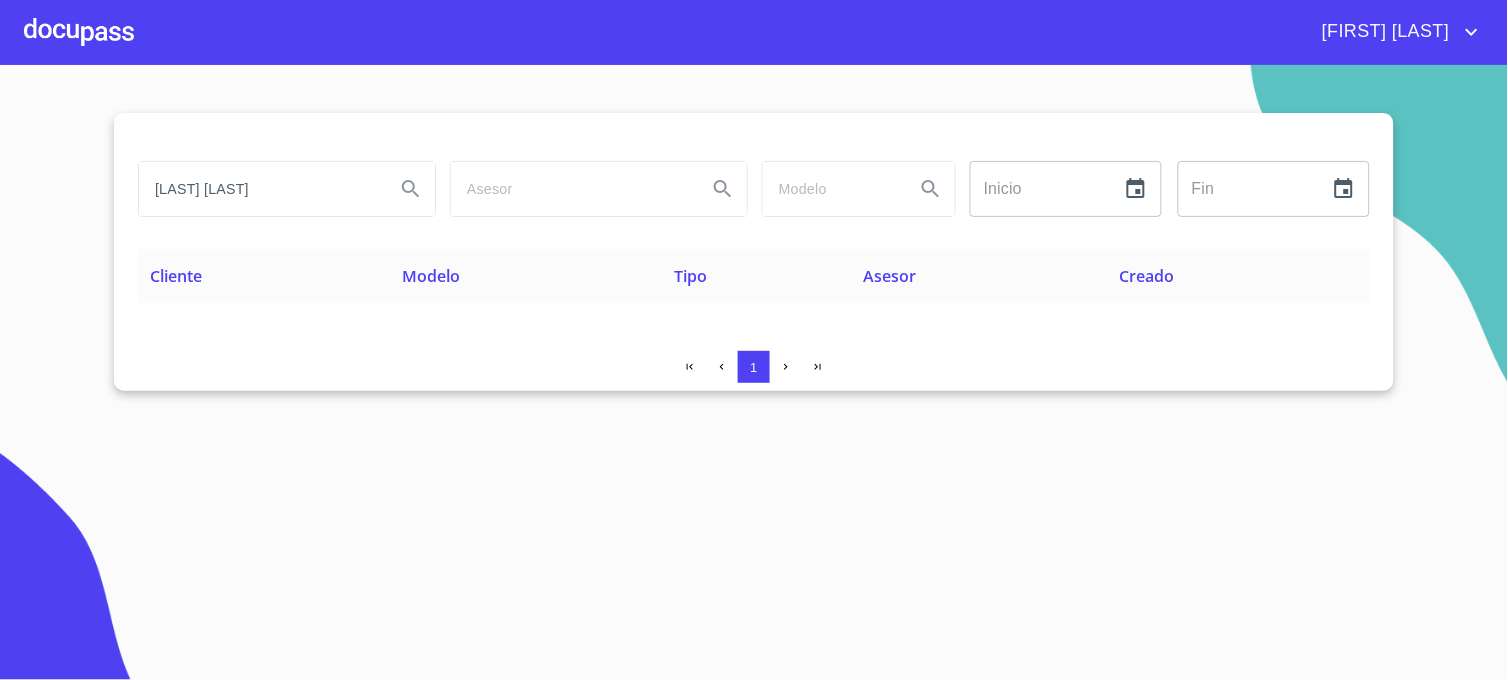 drag, startPoint x: 295, startPoint y: 193, endPoint x: 46, endPoint y: 198, distance: 249.0502 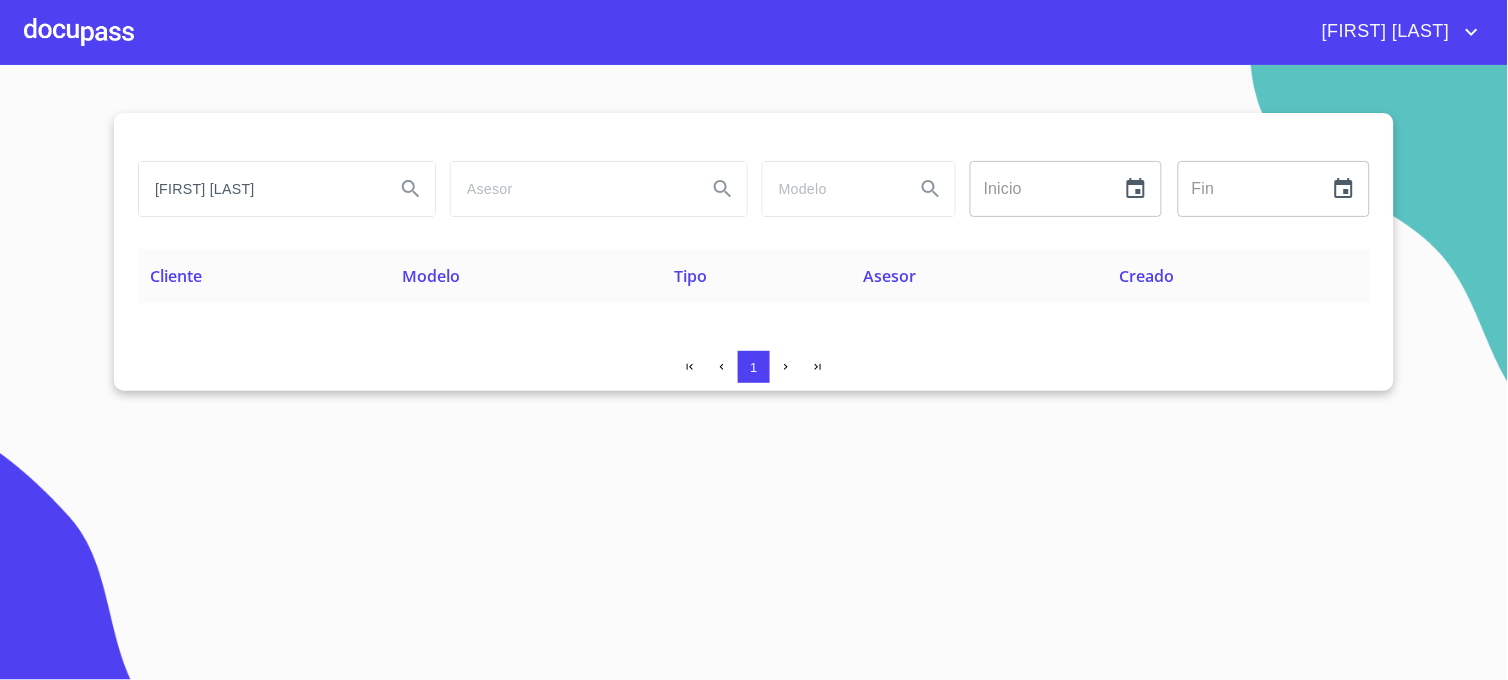click 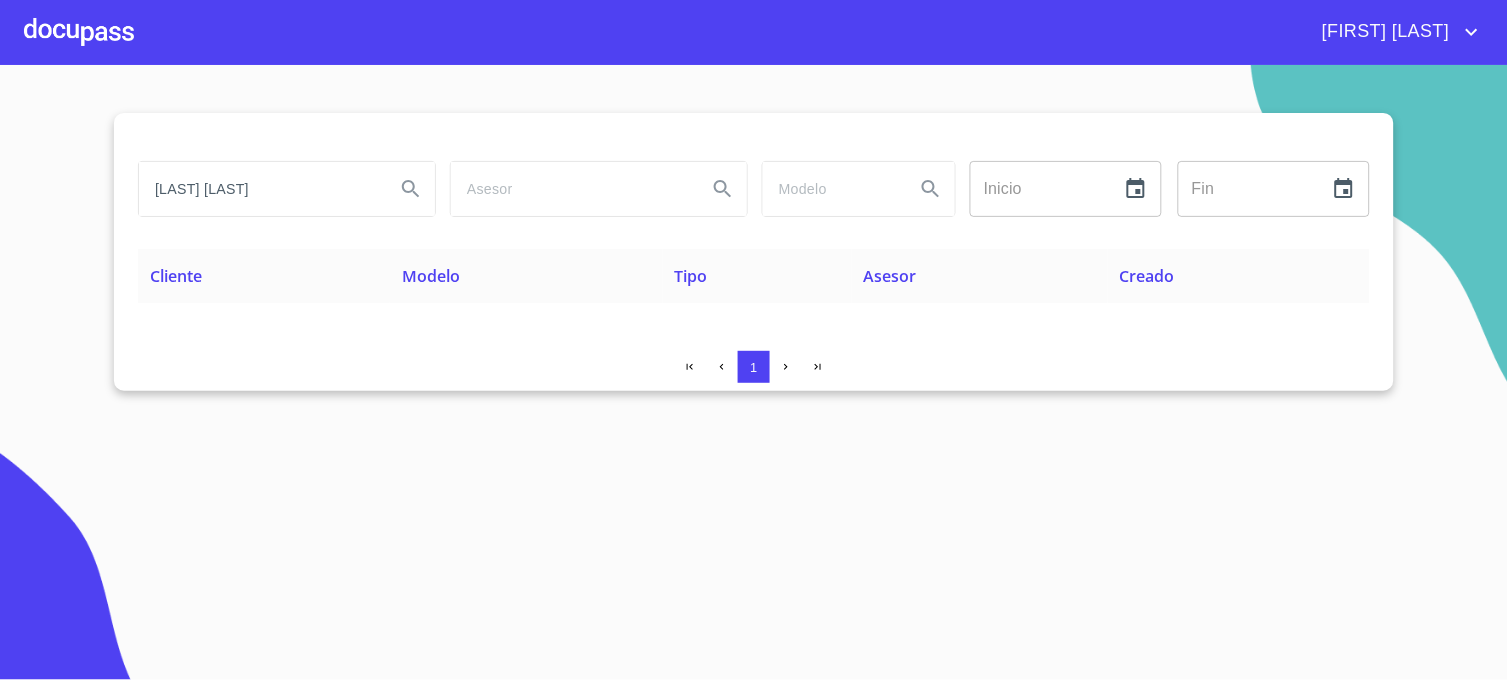 click at bounding box center [411, 189] 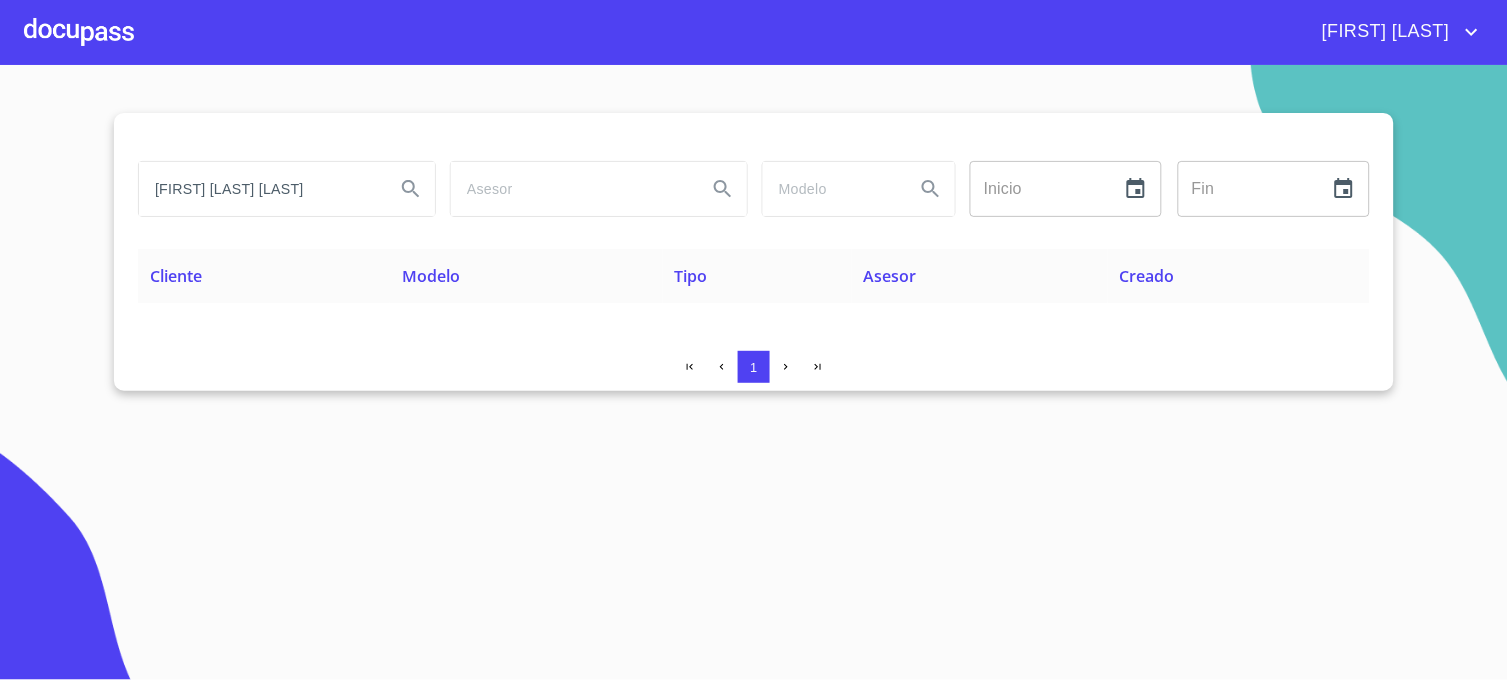 type on "[FIRST] [LAST] [LAST]" 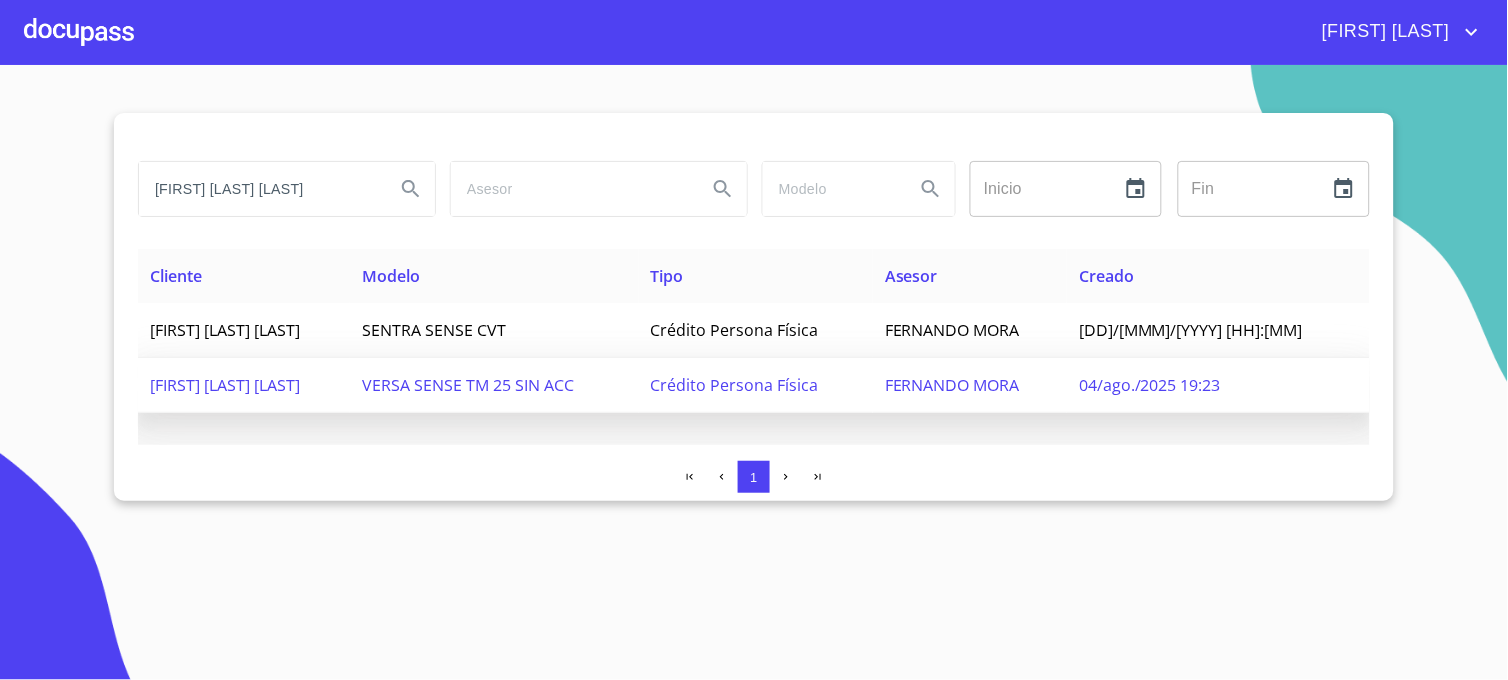 click on "FERNANDO MORA" at bounding box center [952, 385] 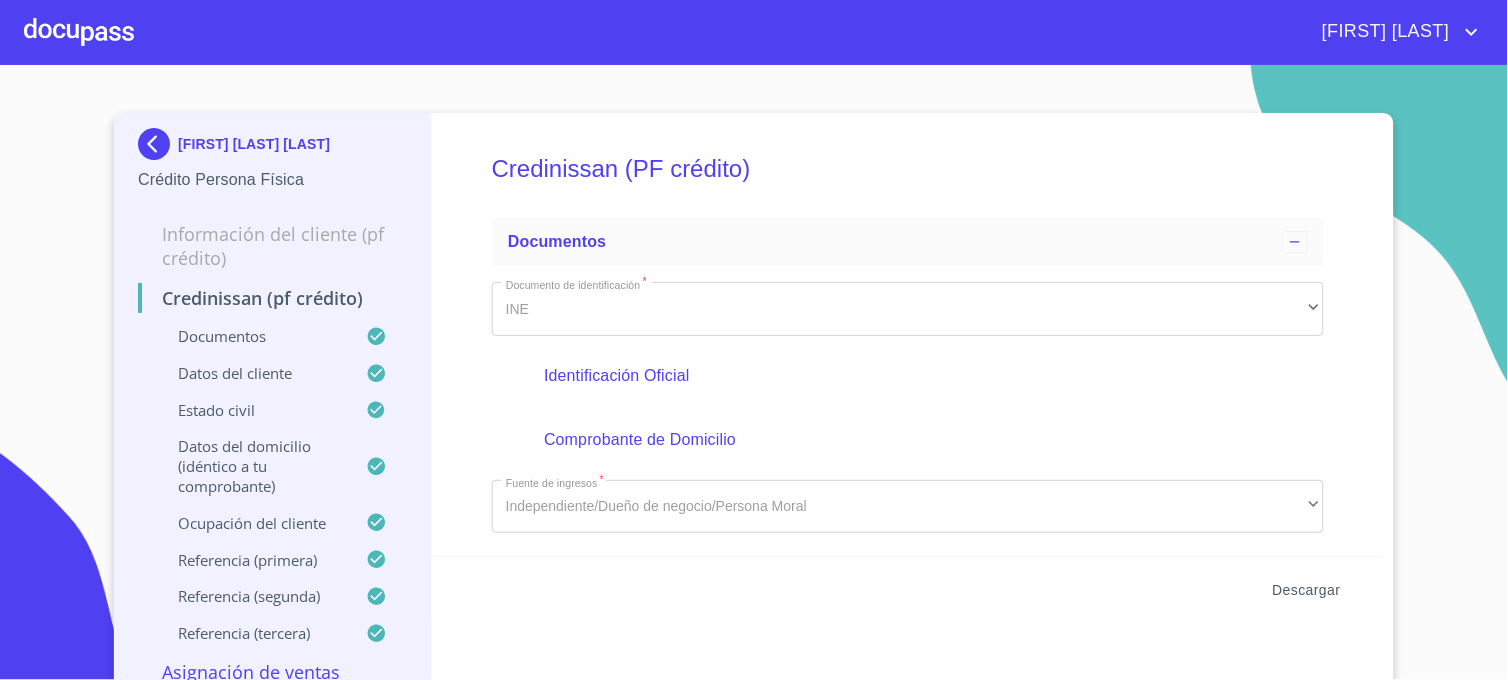 click on "Descargar" at bounding box center (1307, 590) 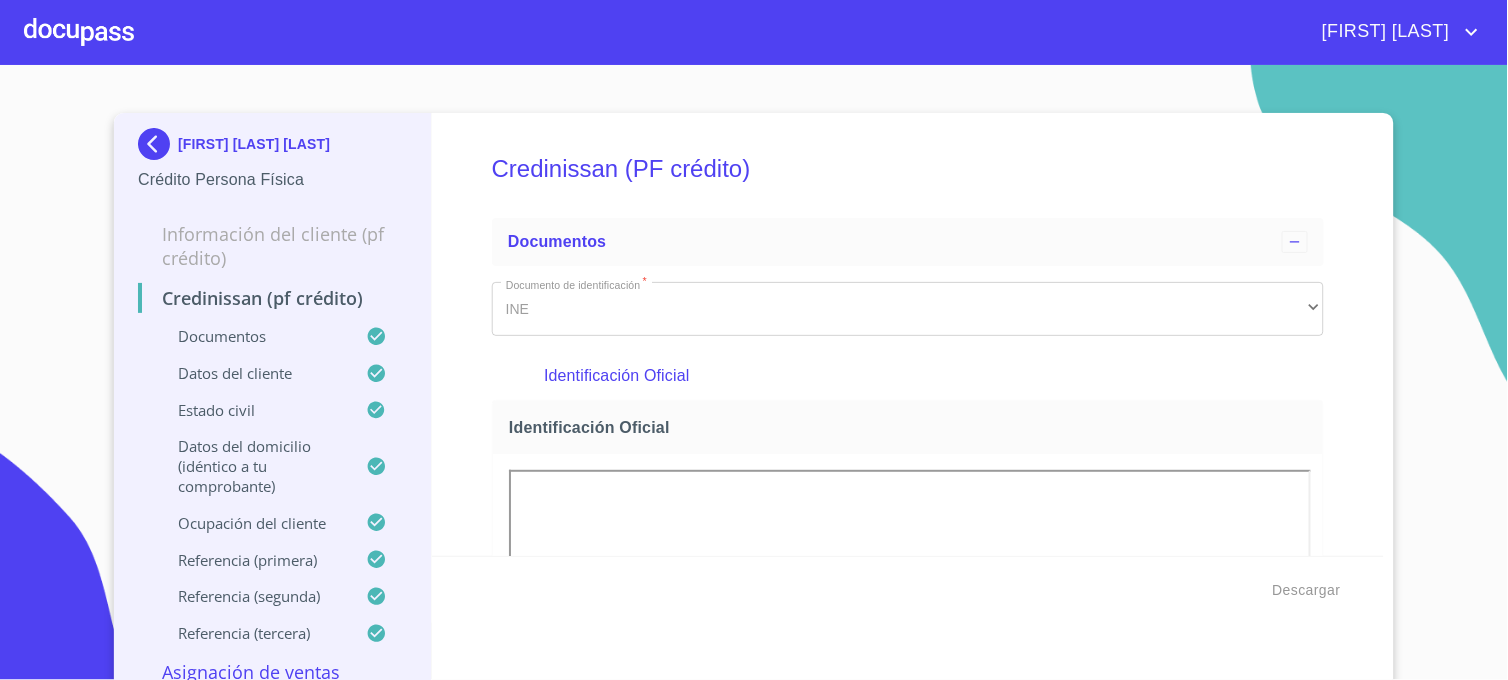 click on "[FIRST] [LAST] [LAST] Crédito Persona Física Información del cliente (PF crédito) Credinissan (PF crédito) Documentos Datos del cliente Estado Civil Datos del domicilio (idéntico a tu comprobante) Ocupación del Cliente Referencia (primera) Referencia (segunda) Referencia (tercera) Asignación de Ventas Credinissan (PF crédito)   Documentos Documento de identificación   * INE ​ Identificación Oficial Identificación Oficial Identificación Oficial Comprobante de Domicilio Comprobante de Domicilio Comprobante de Domicilio Fuente de ingresos   * Independiente/Dueño de negocio/Persona Moral ​ Comprobante de Ingresos mes 1 Comprobante de Ingresos mes 1 Comprobante de Ingresos mes 1 Comprobante de Ingresos mes 2 Comprobante de Ingresos mes 2 Comprobante de Ingresos mes 2 Comprobante de Ingresos mes 3 Comprobante de Ingresos mes 3 Comprobante de Ingresos mes 3 CURP CURP CURP Constancia de situación fiscal Constancia de situación fiscal Constancia de situación fiscal Datos del cliente   * *" at bounding box center [754, 372] 